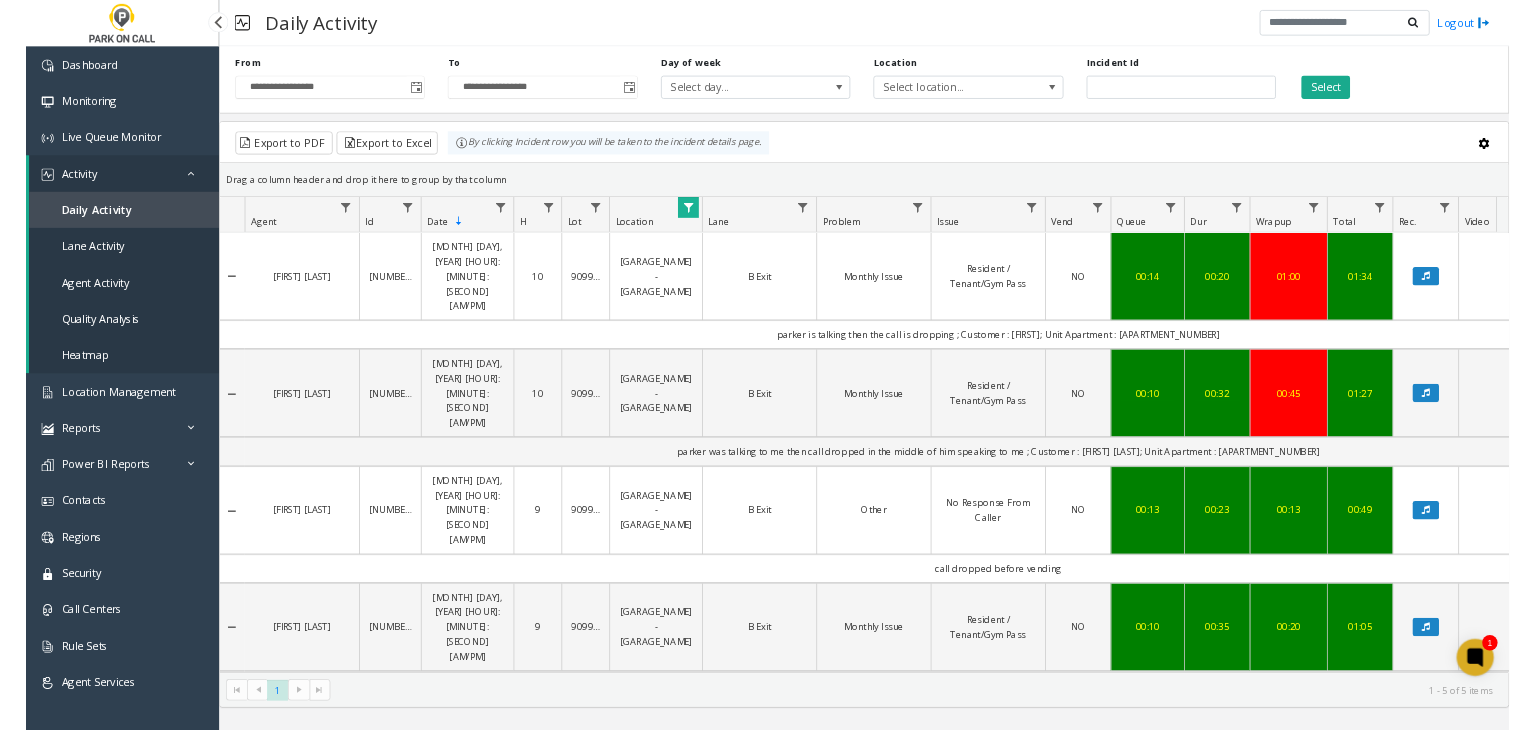 scroll, scrollTop: 0, scrollLeft: 0, axis: both 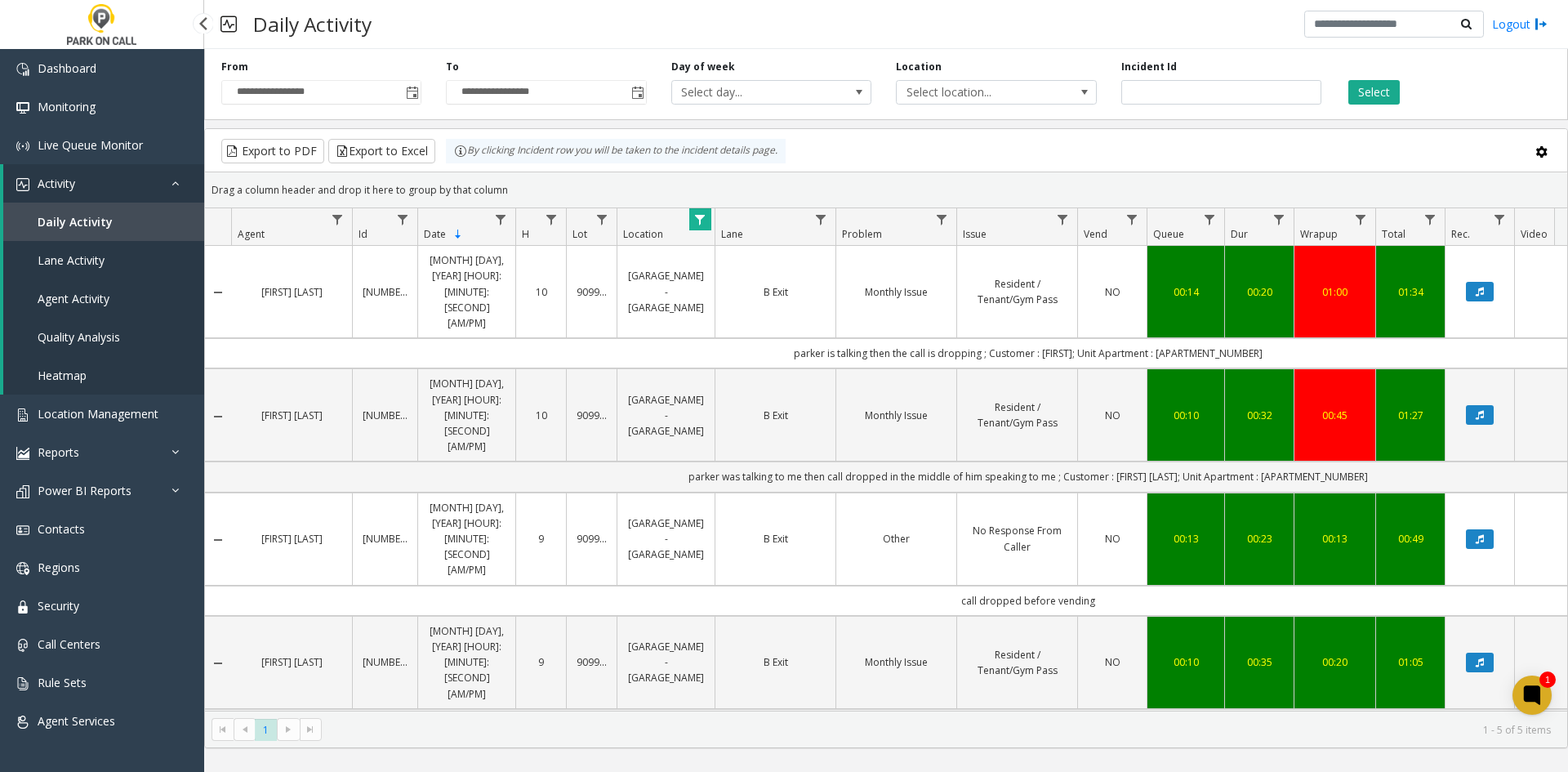 click on "Daily Activity" at bounding box center (75, 221) 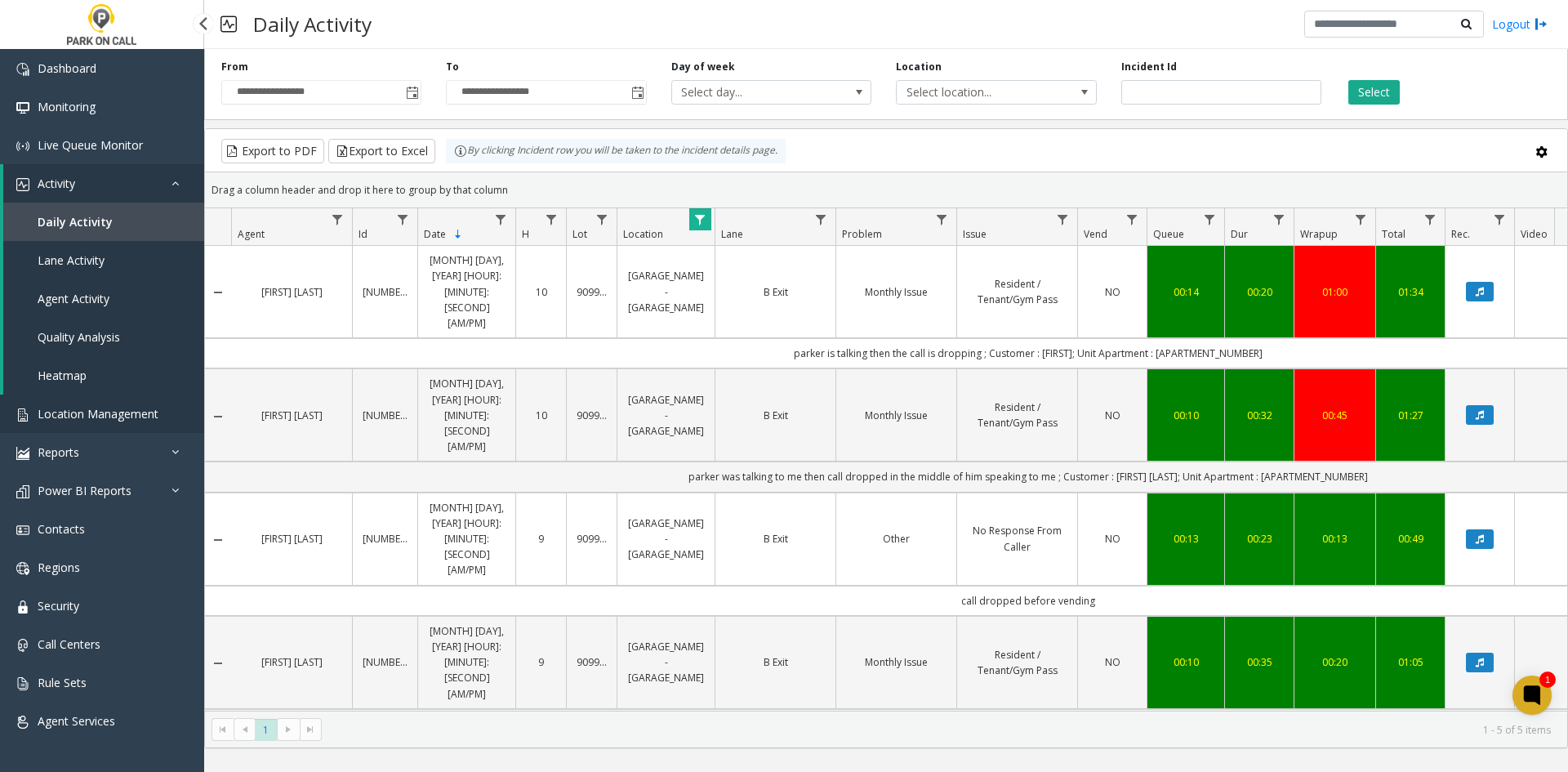 click on "Location Management" at bounding box center (102, 413) 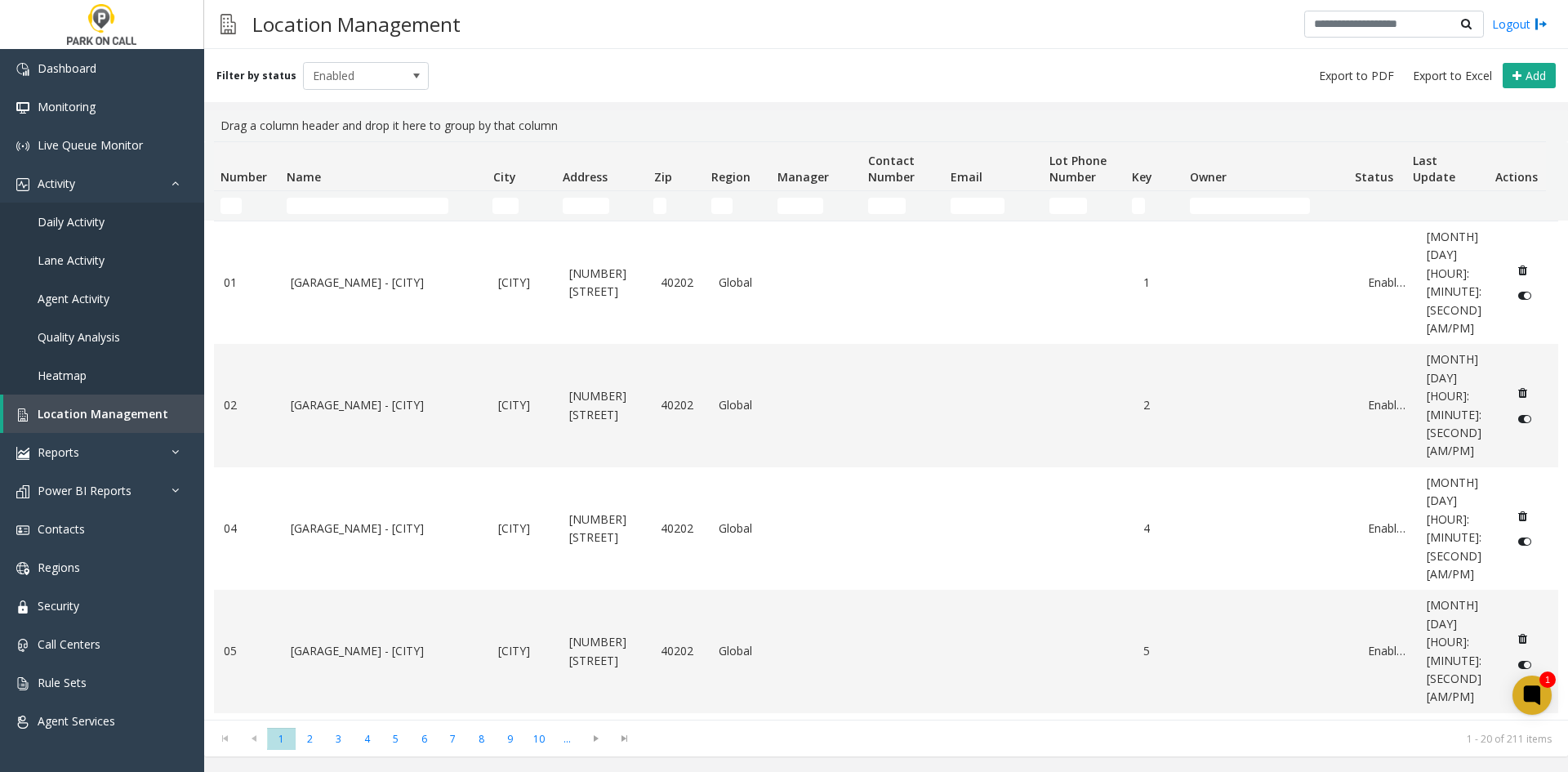 click 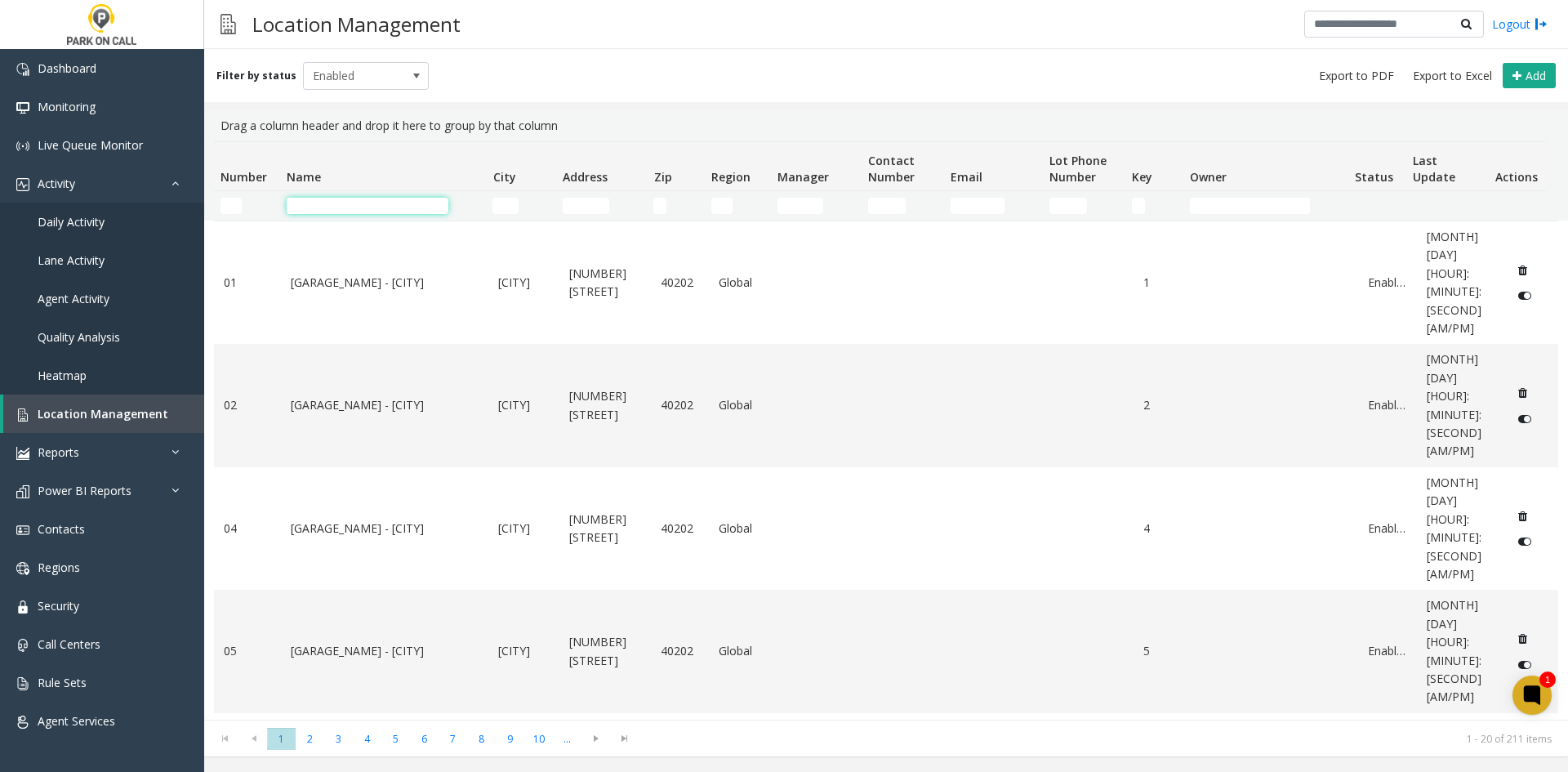 click 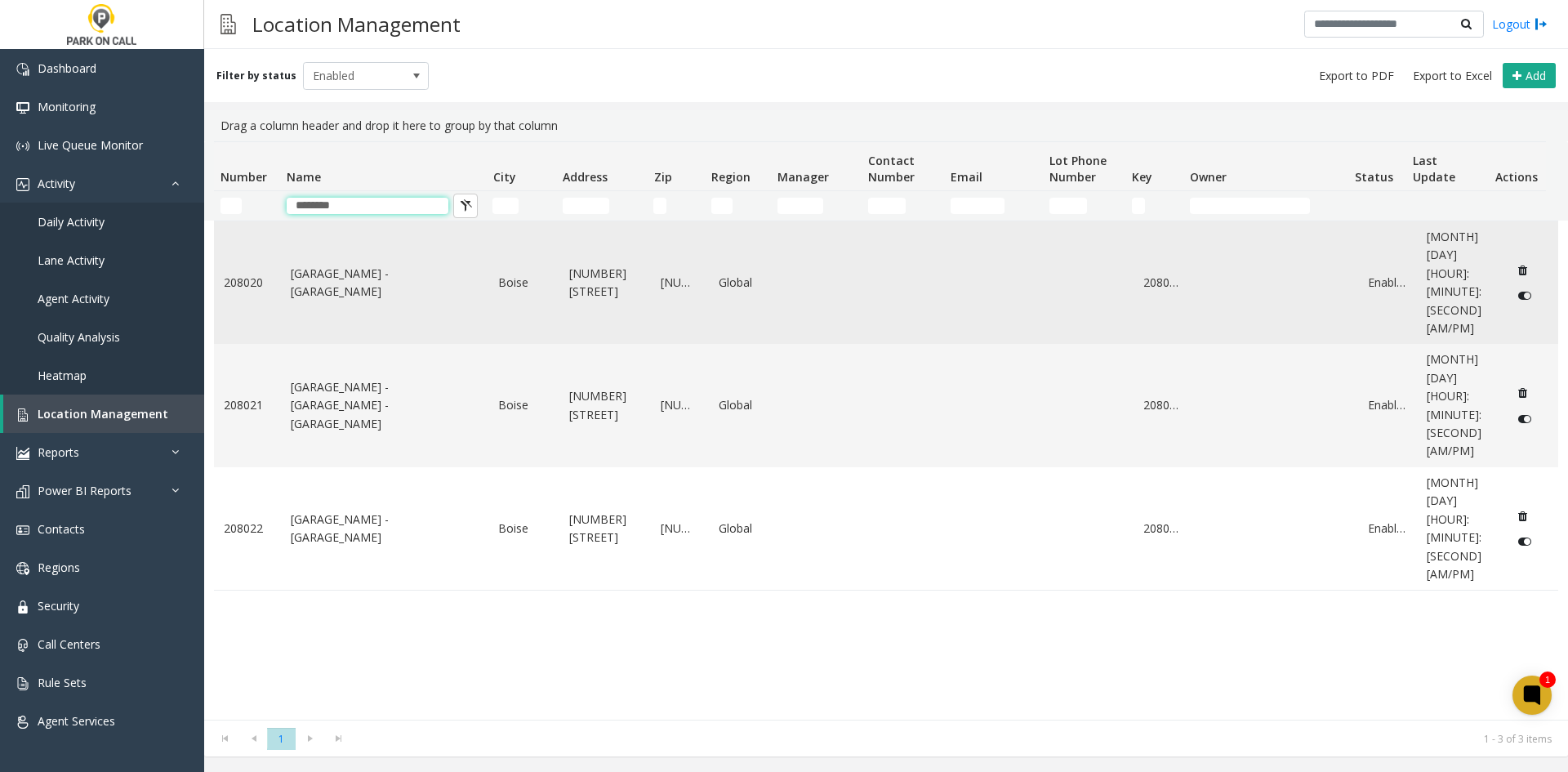 type on "********" 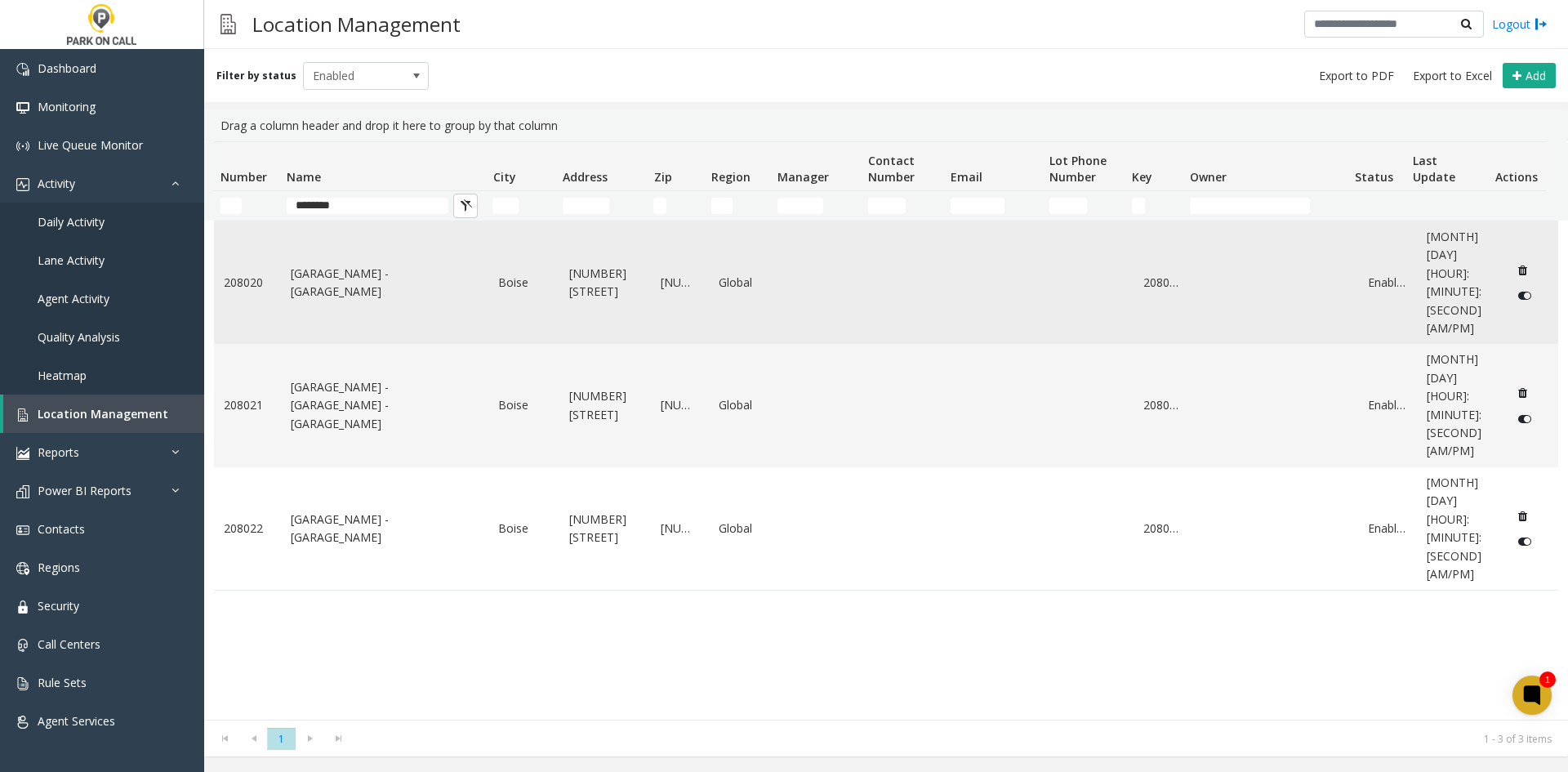 click on "[GARAGE_NAME] - [GARAGE_NAME]" 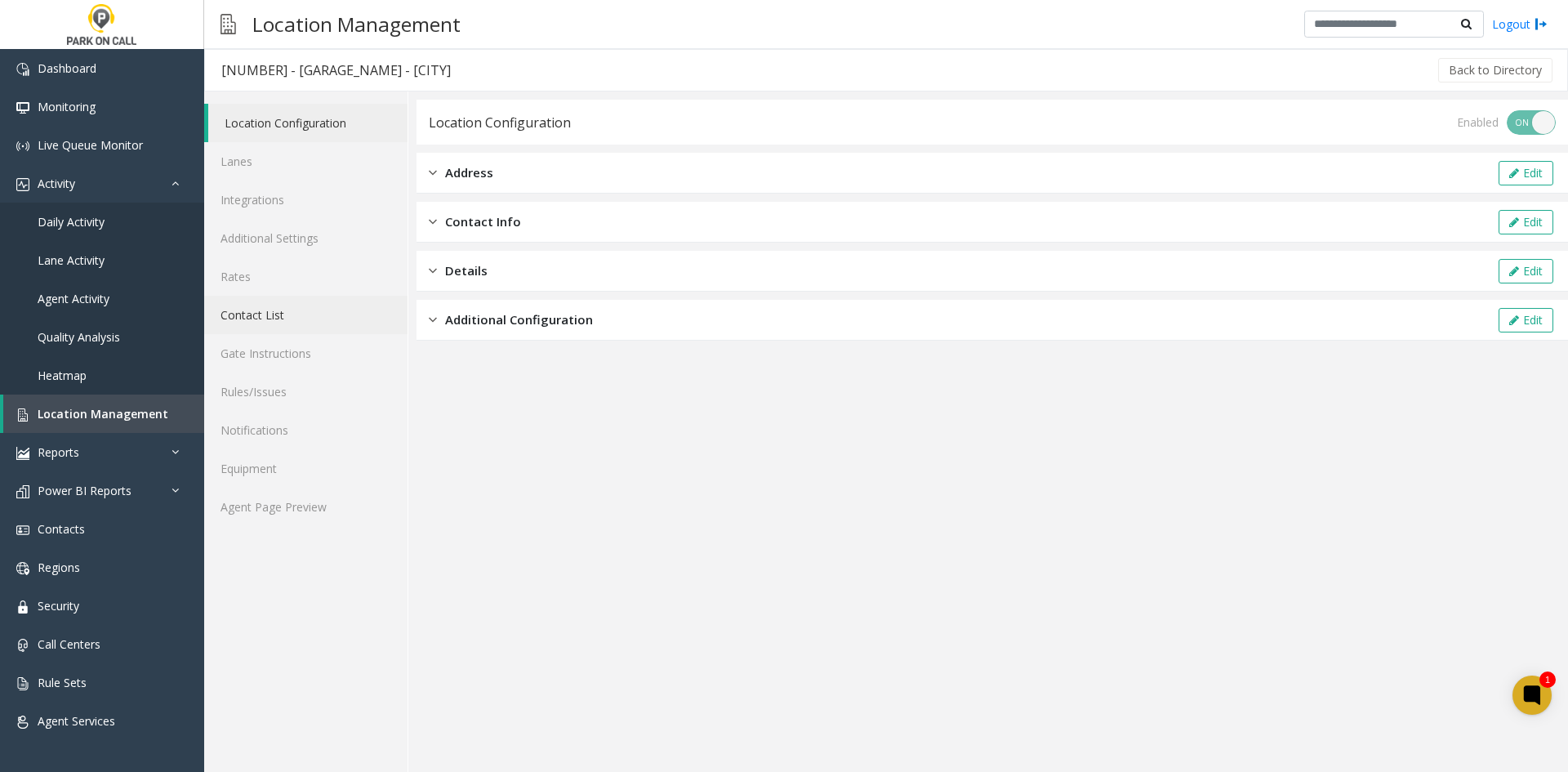 click on "Contact List" 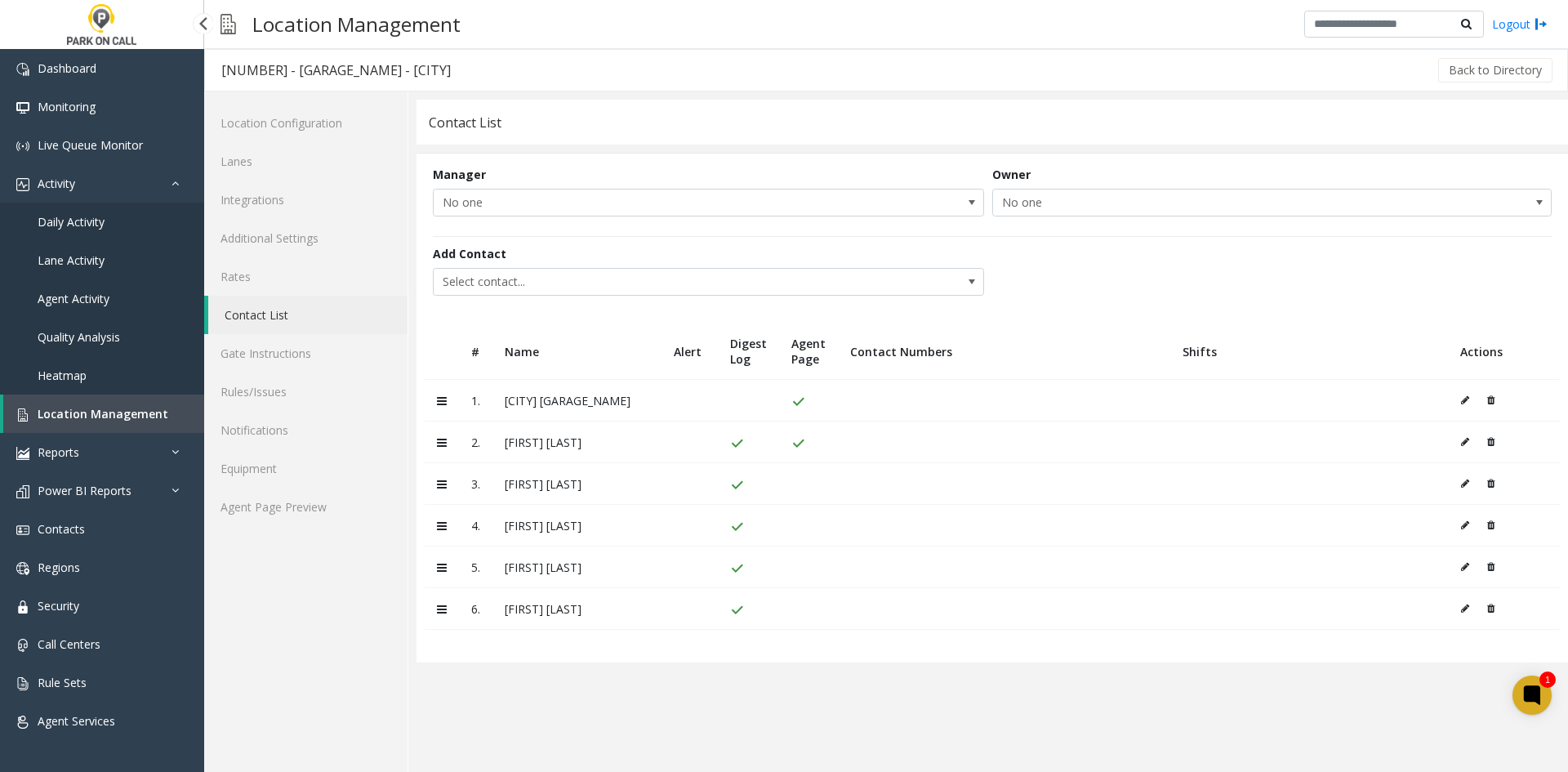click on "Daily Activity" at bounding box center (71, 221) 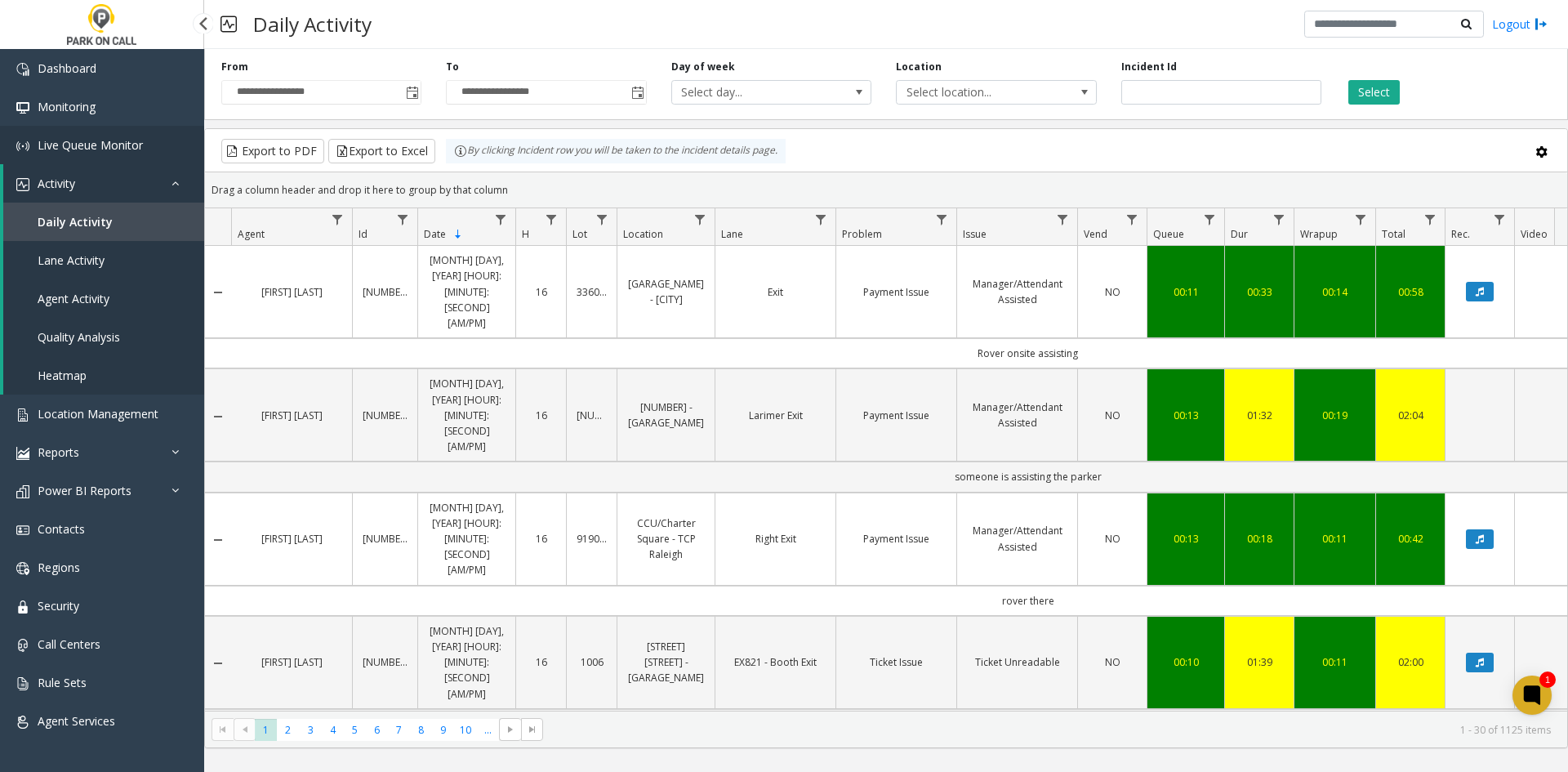 click on "Live Queue Monitor" at bounding box center [90, 145] 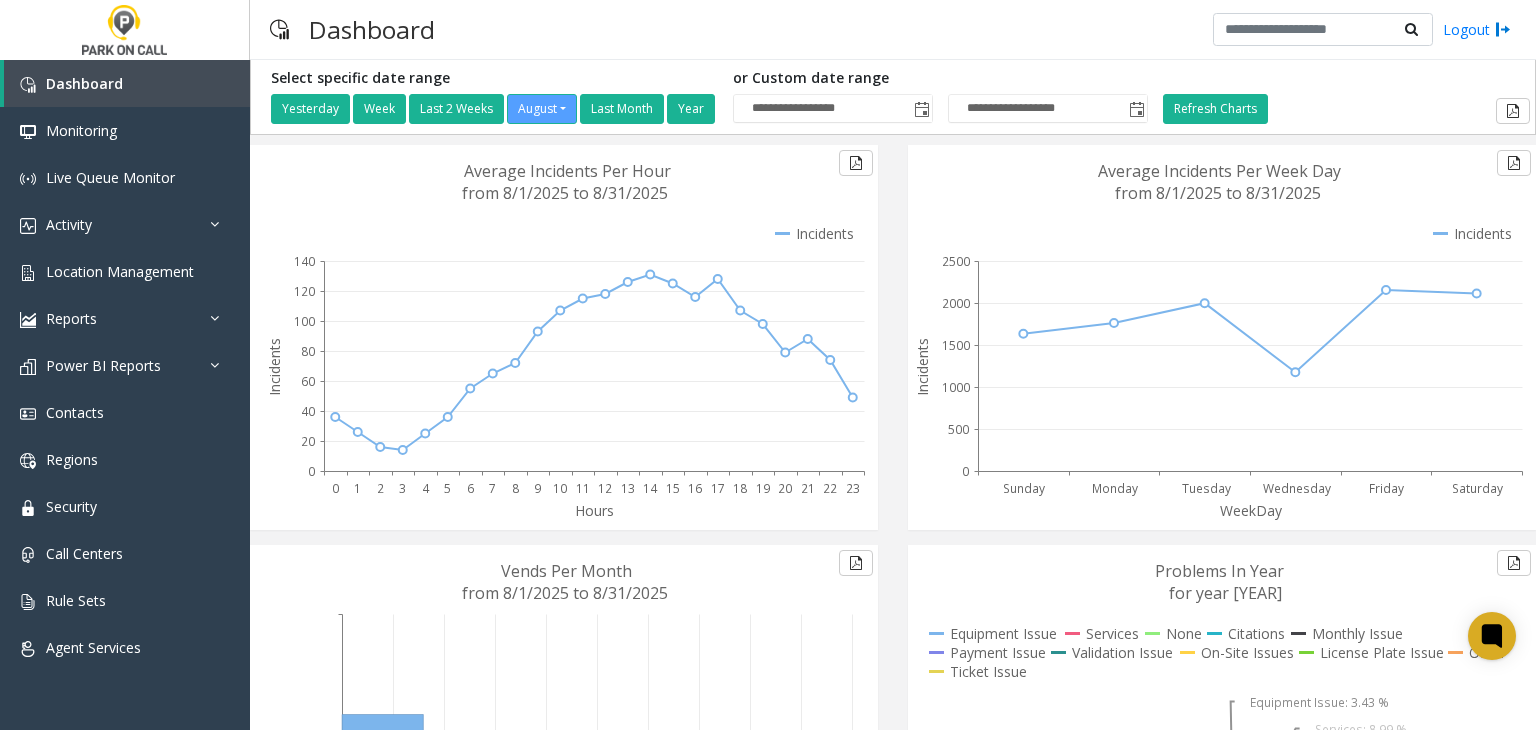 scroll, scrollTop: 0, scrollLeft: 0, axis: both 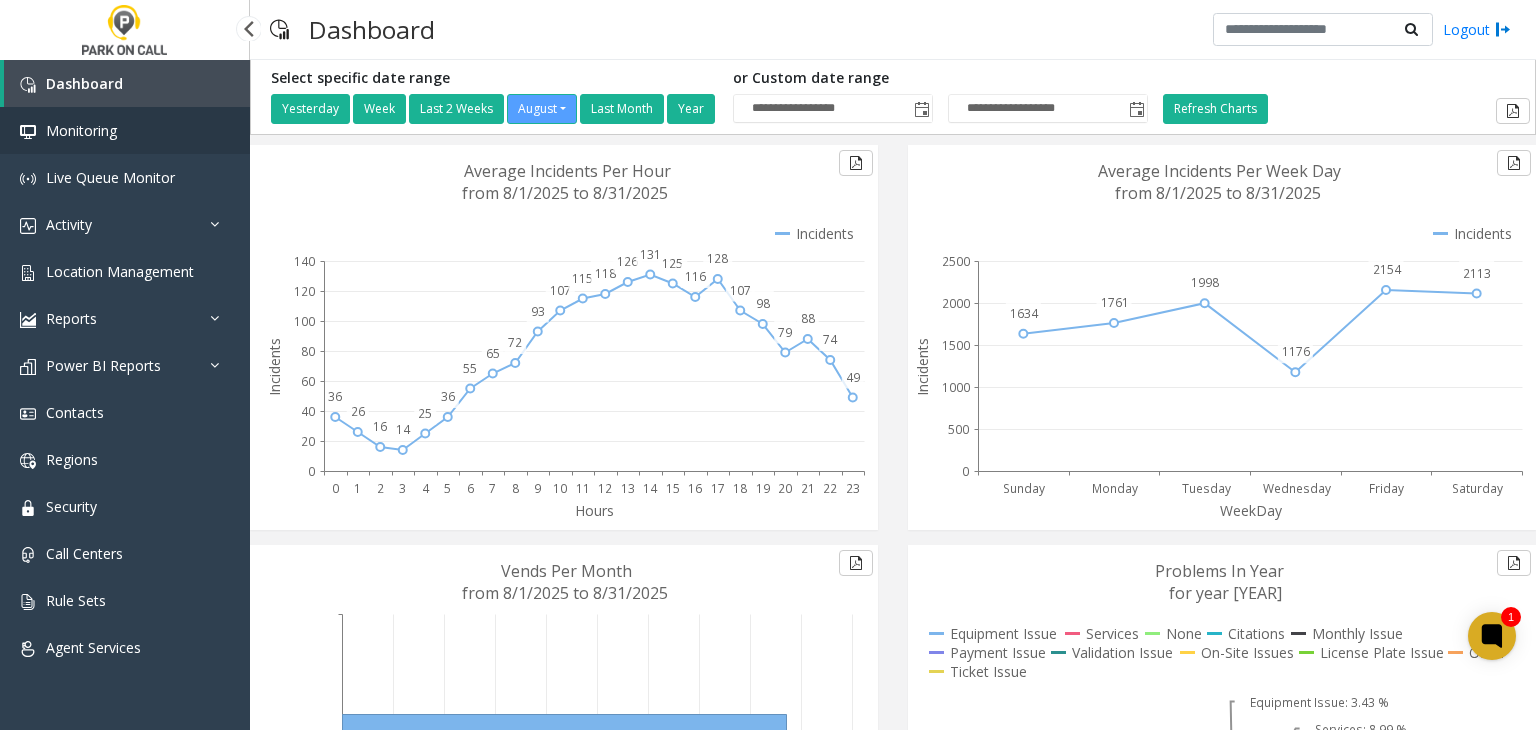 click on "Monitoring" at bounding box center [125, 130] 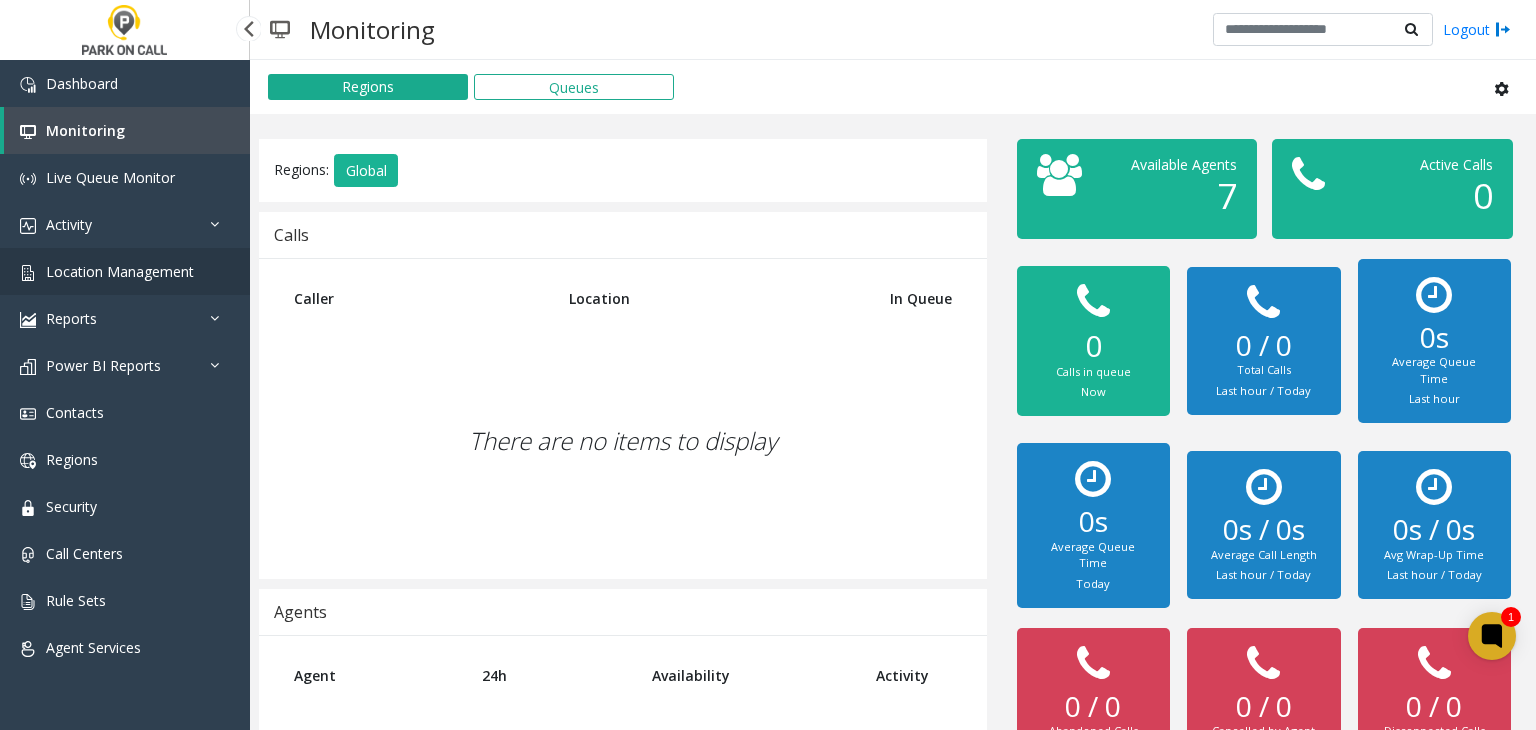 click on "Location Management" at bounding box center (125, 271) 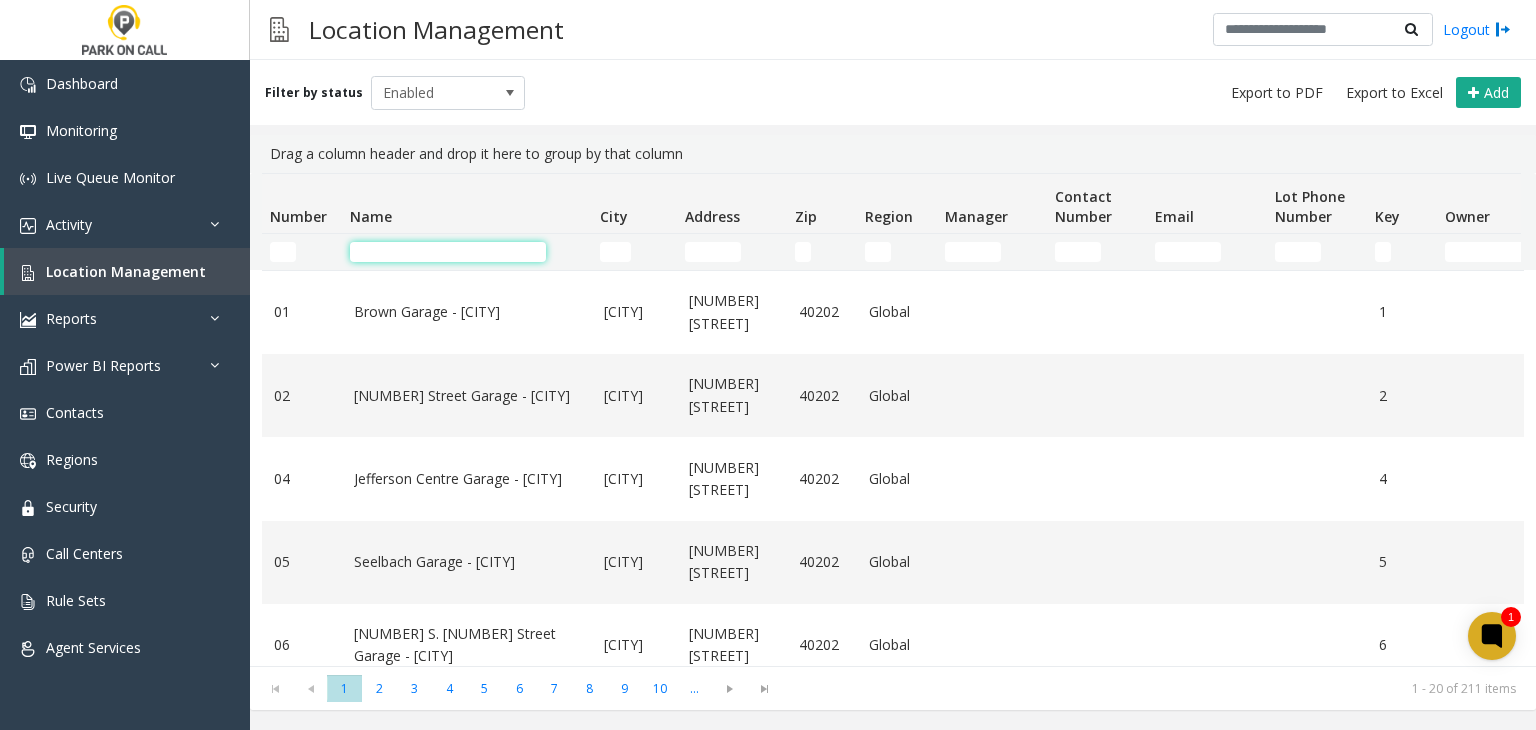 click 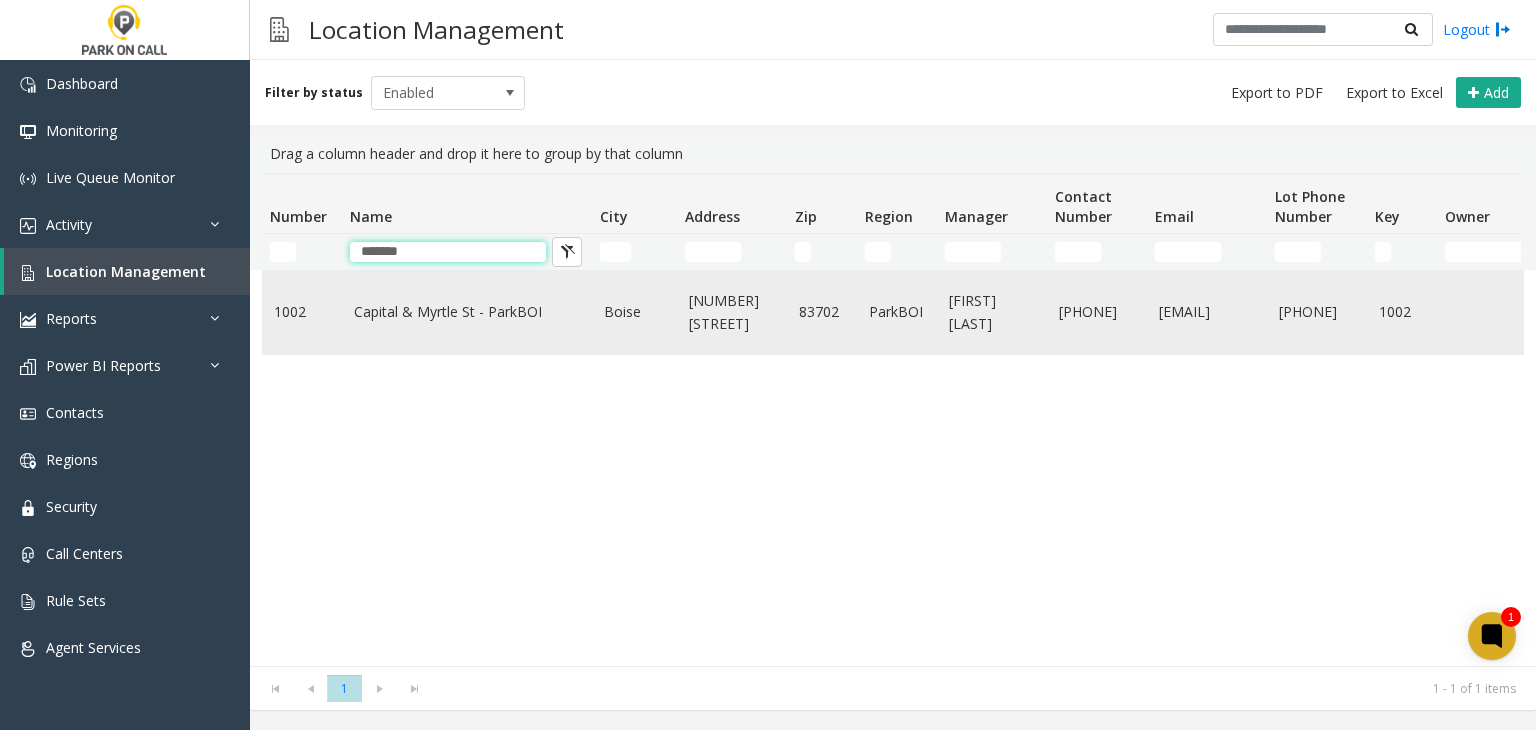 type on "*******" 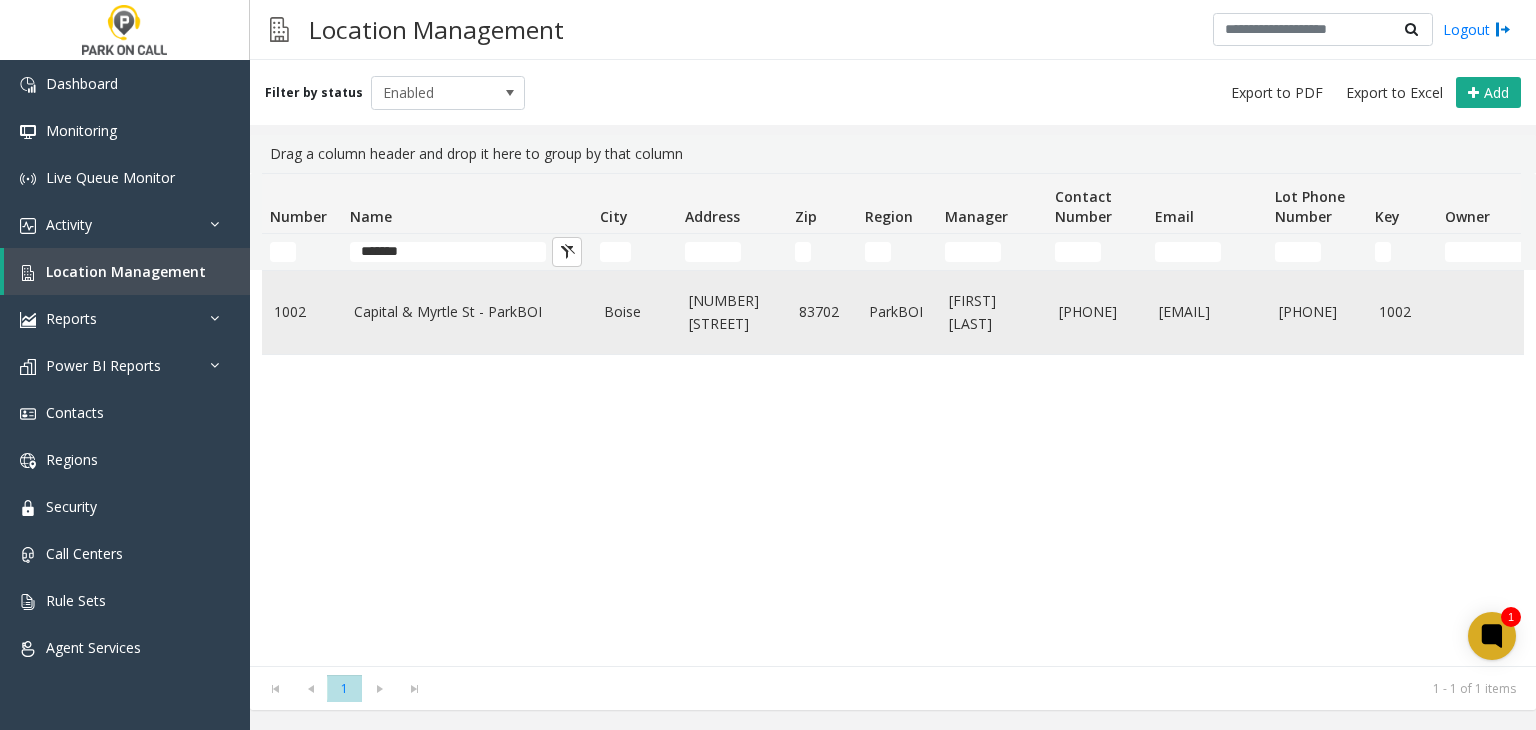 click on "[STREET] and [STREET] [STREET] - ParkBOI" 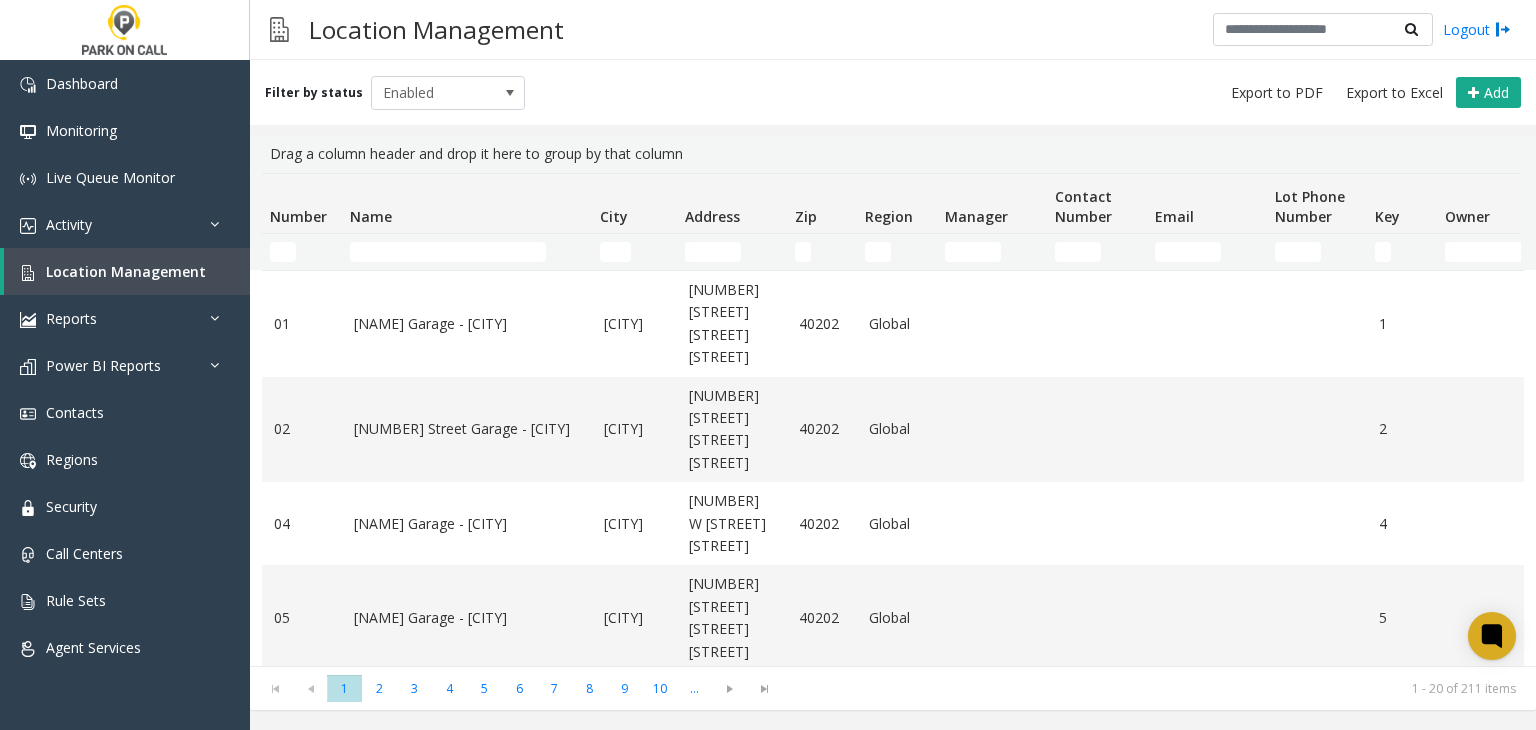 scroll, scrollTop: 0, scrollLeft: 0, axis: both 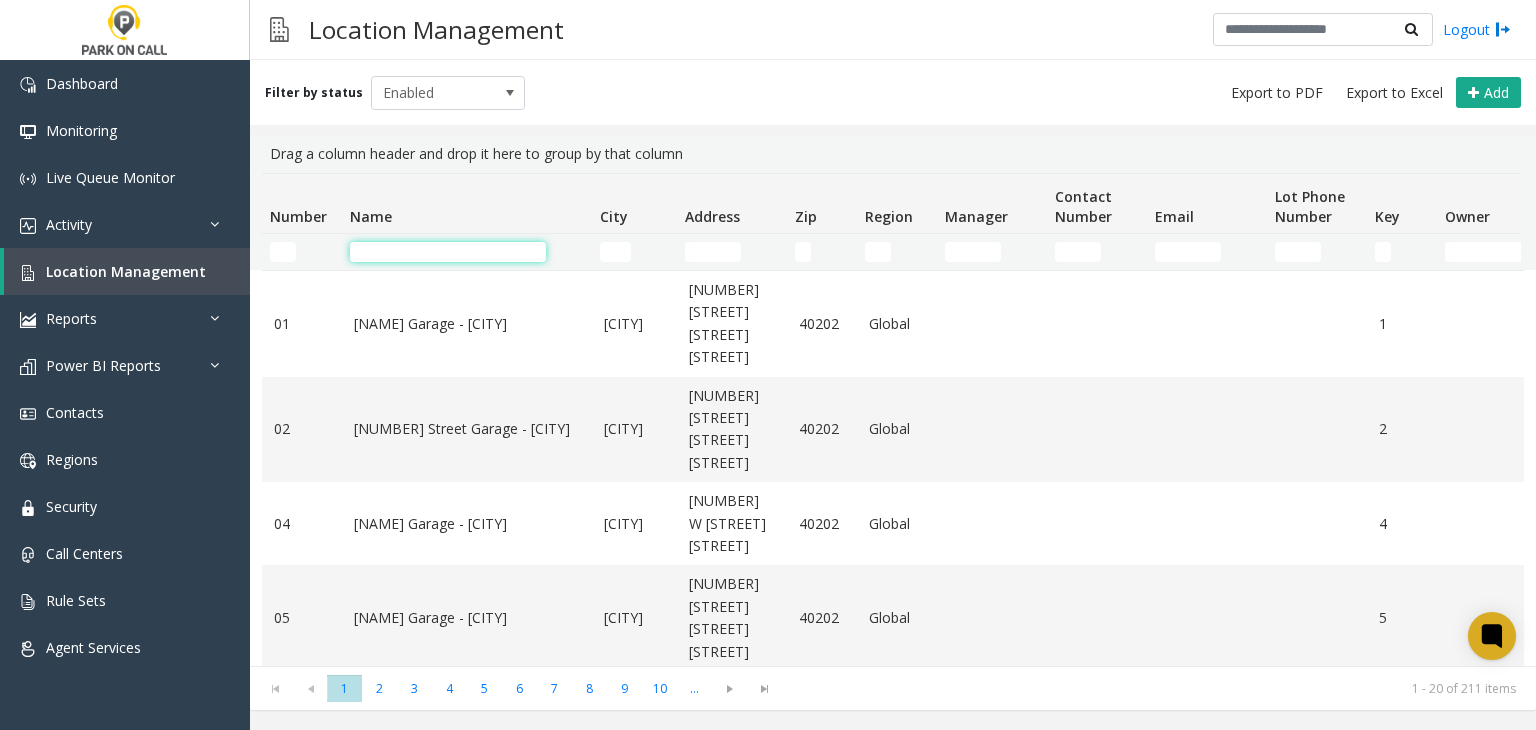 click 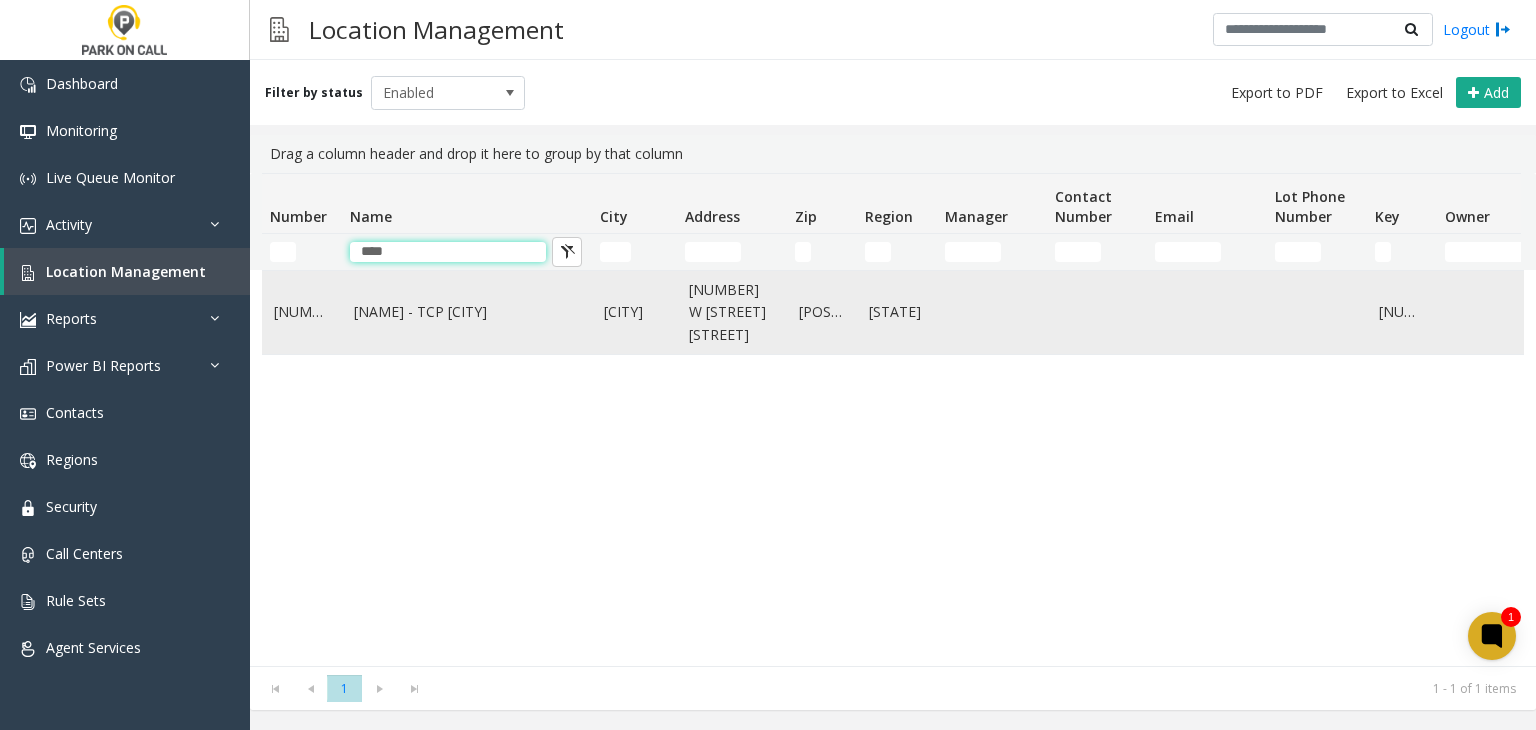 type on "****" 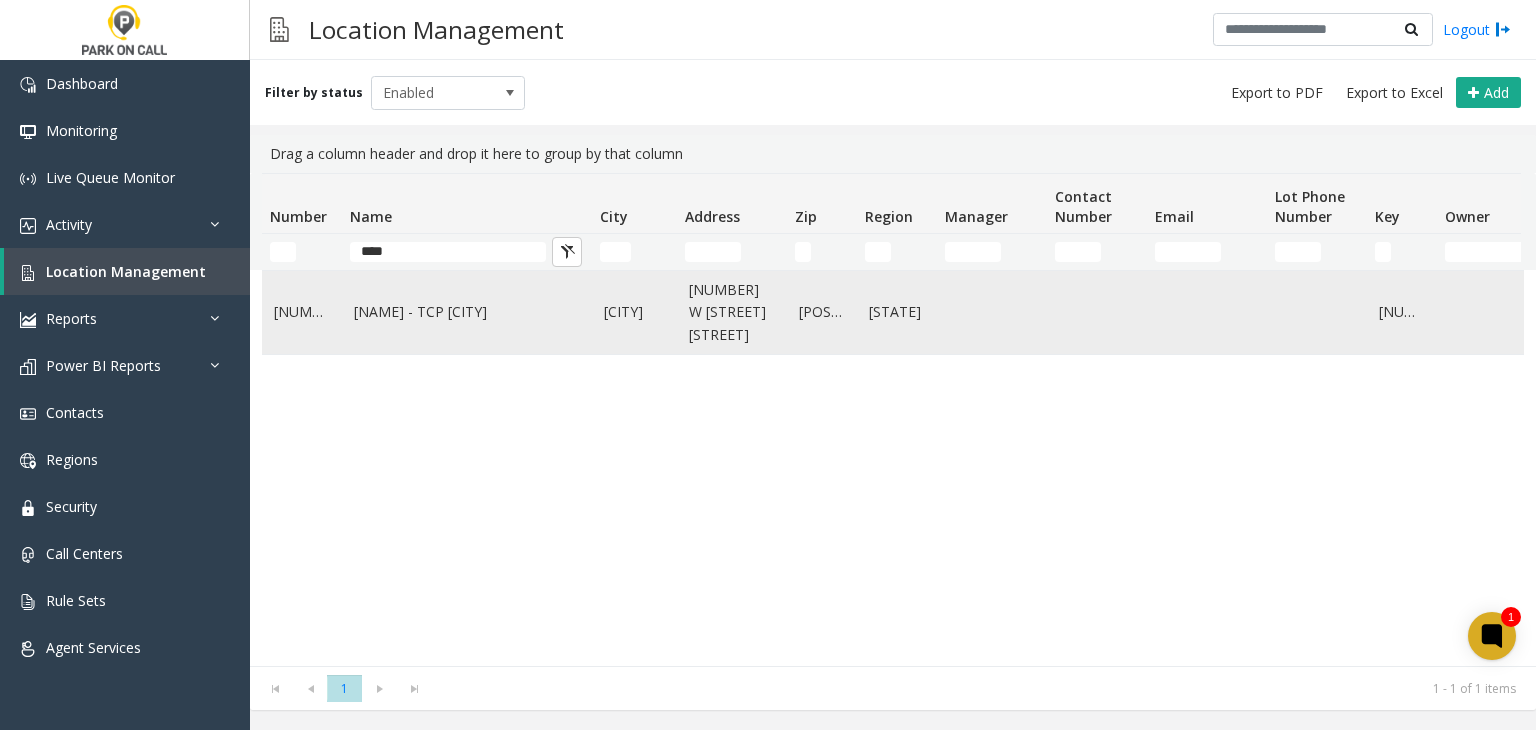 click on "[NAME] - TCP [CITY]" 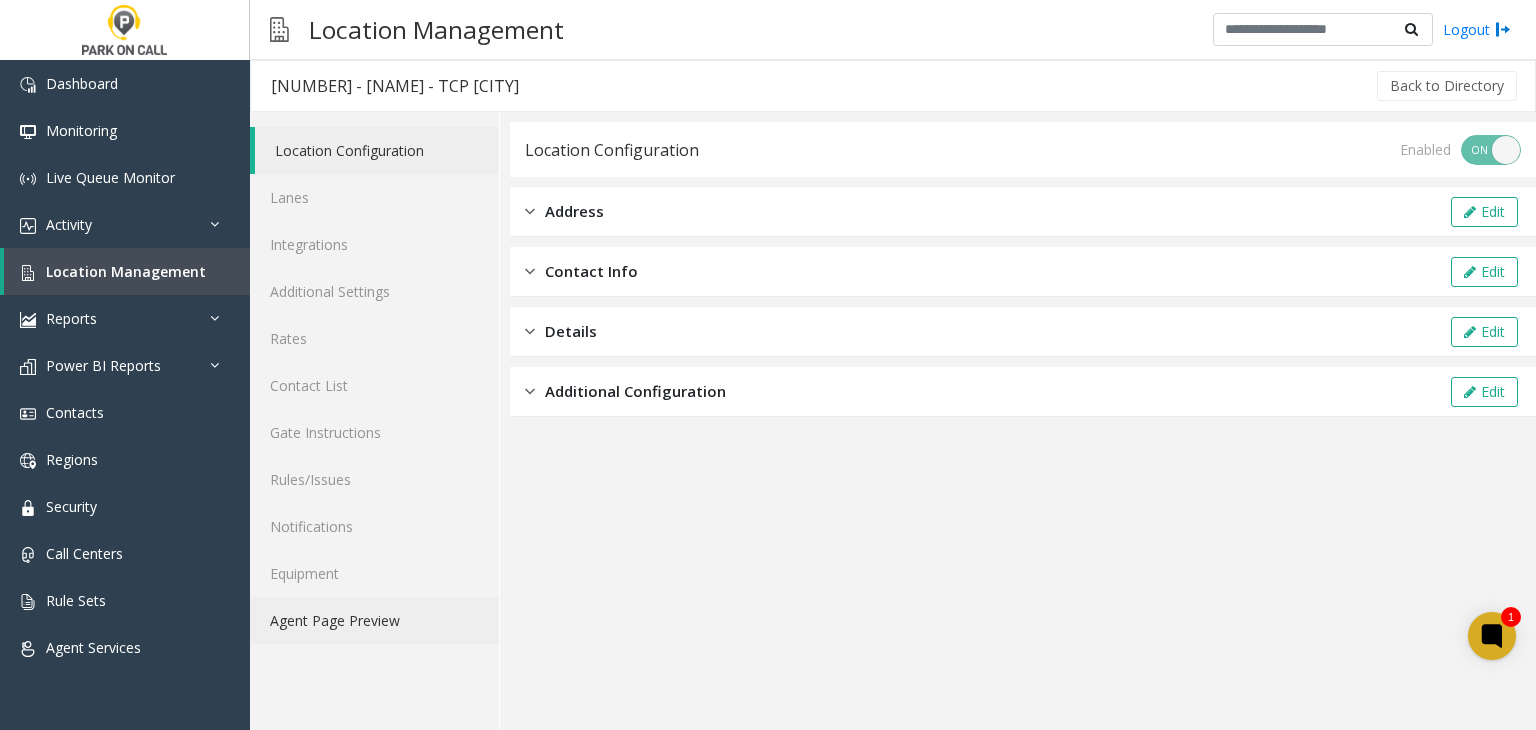 click on "Agent Page Preview" 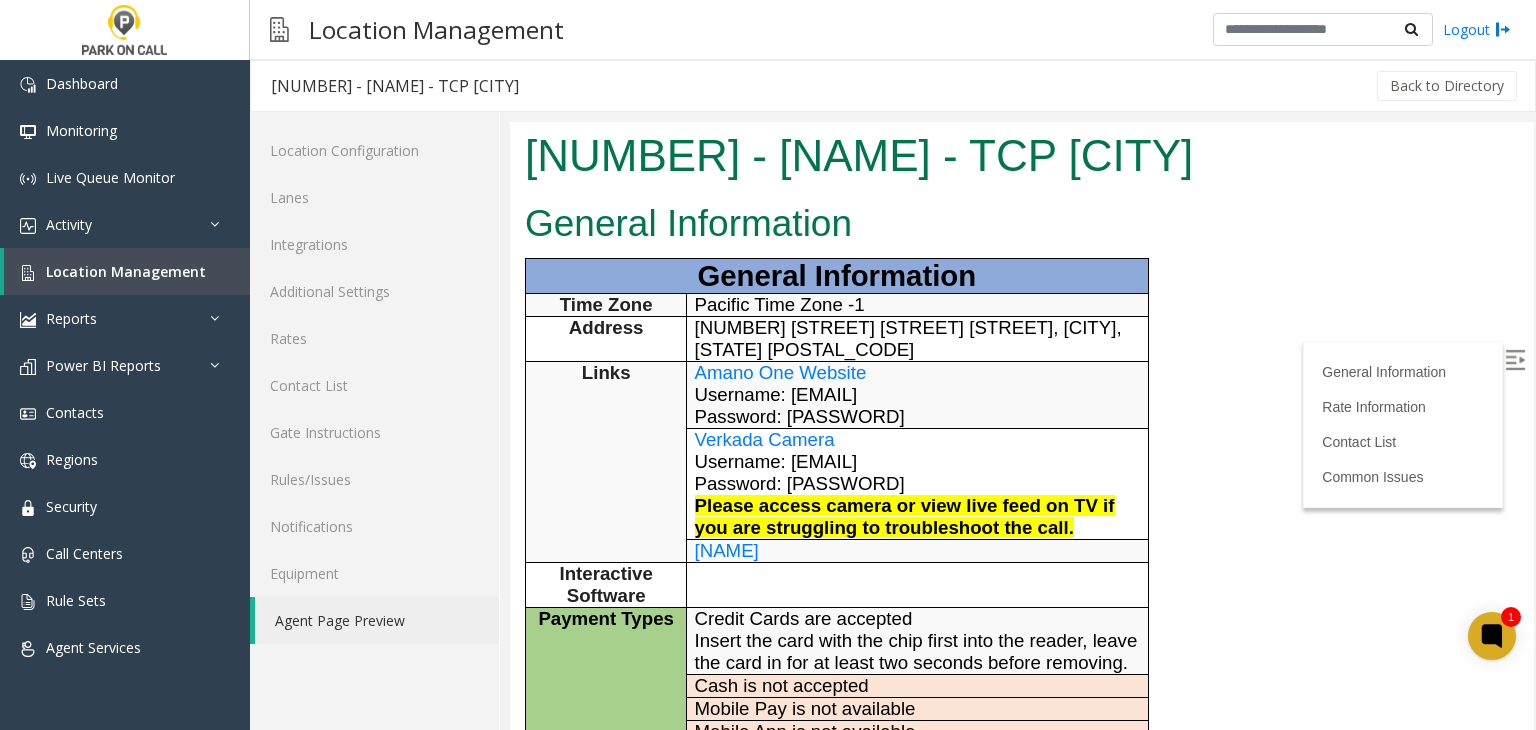 scroll, scrollTop: 0, scrollLeft: 0, axis: both 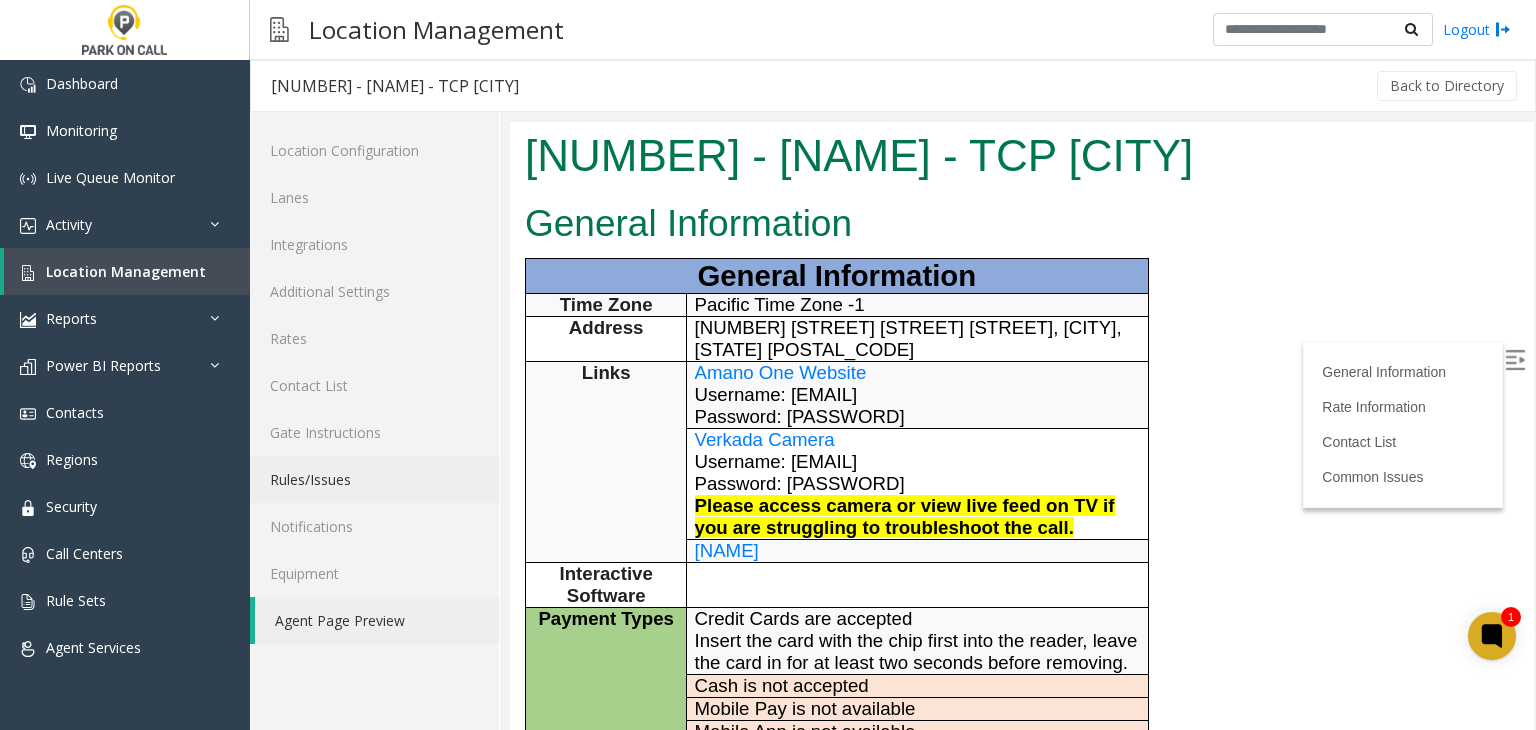 click on "Rules/Issues" 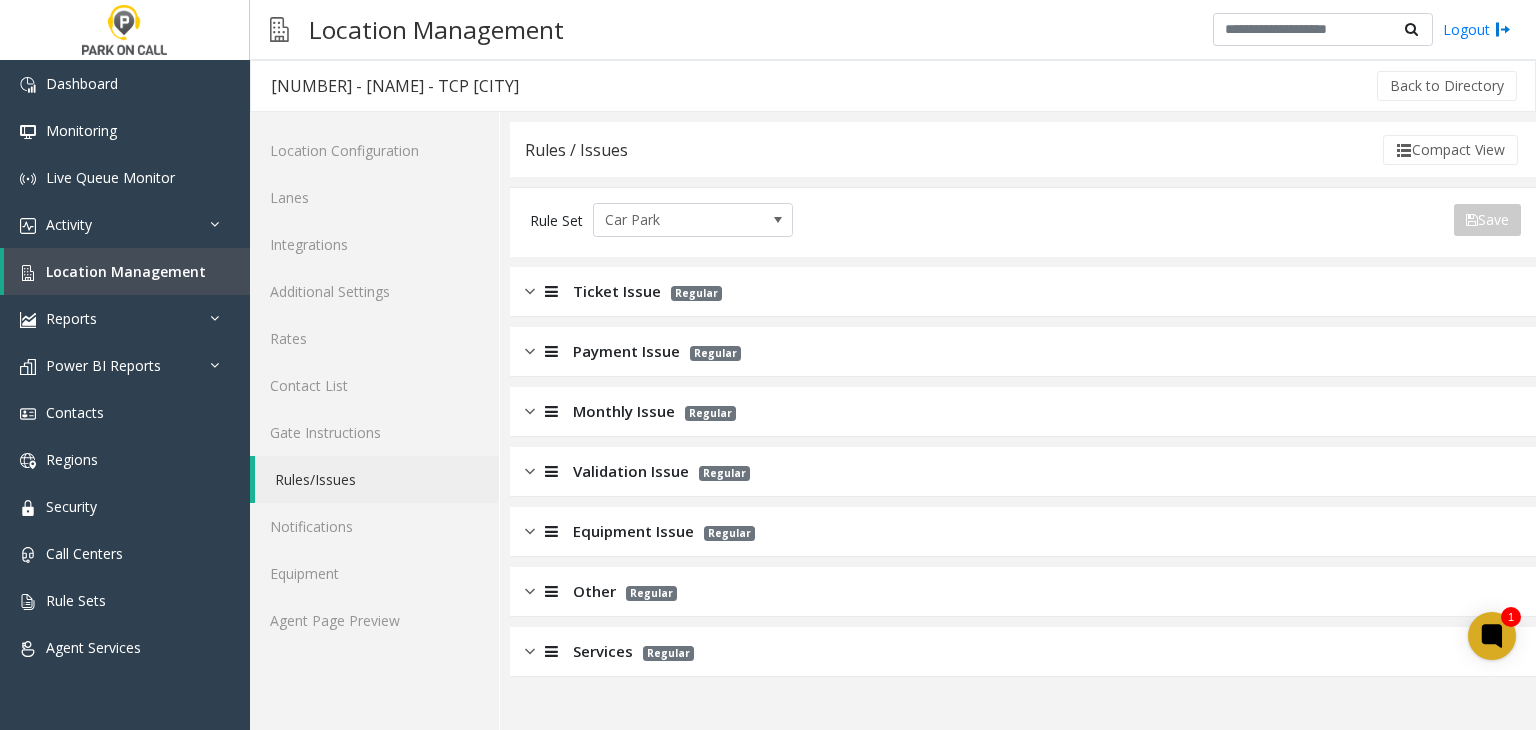 click on "Validation Issue Regular" at bounding box center [1023, 472] 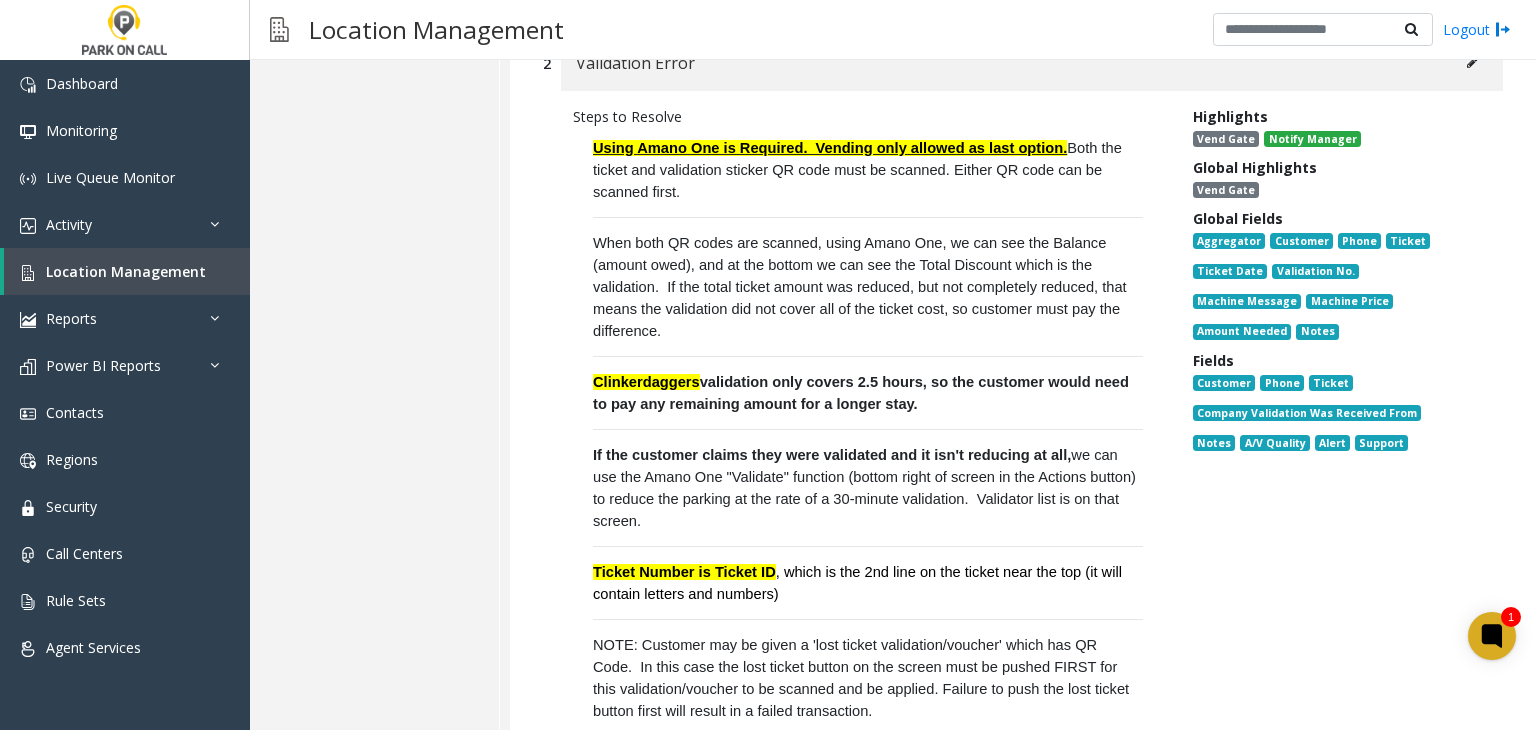 scroll, scrollTop: 818, scrollLeft: 0, axis: vertical 